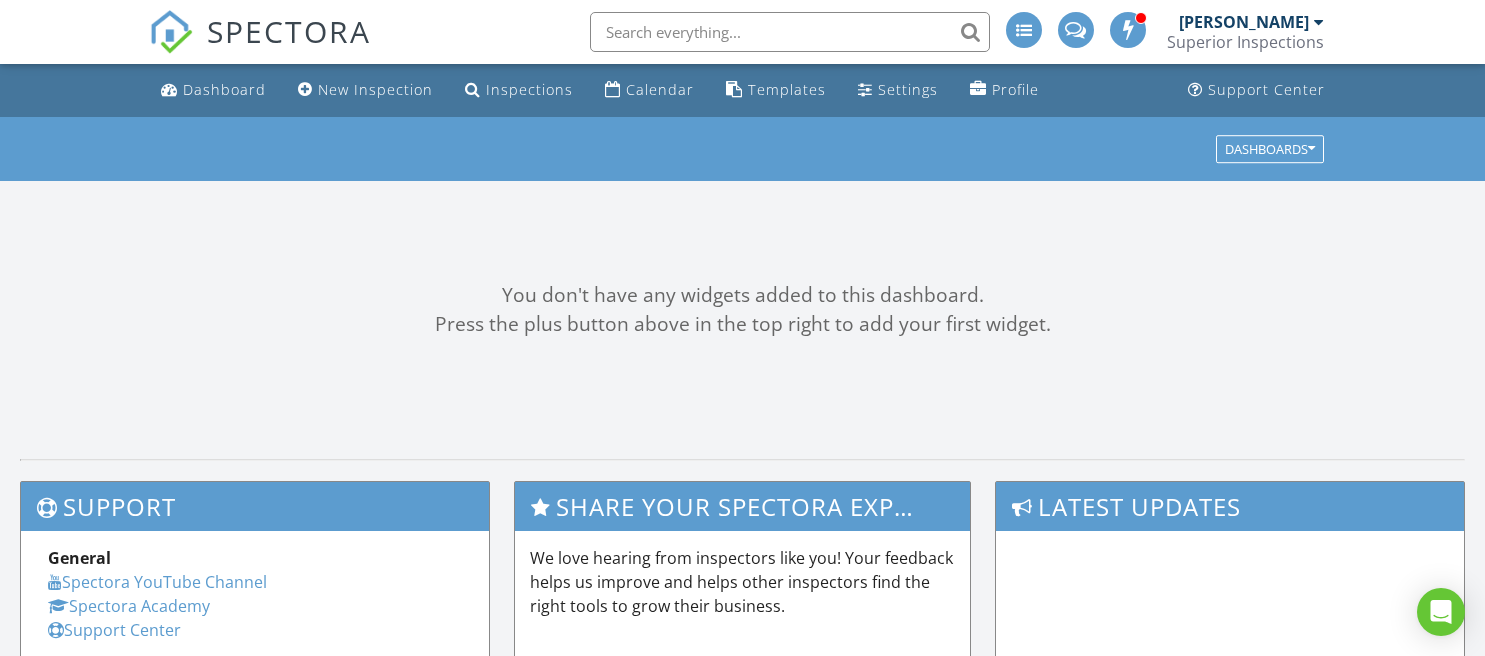 scroll, scrollTop: 0, scrollLeft: 0, axis: both 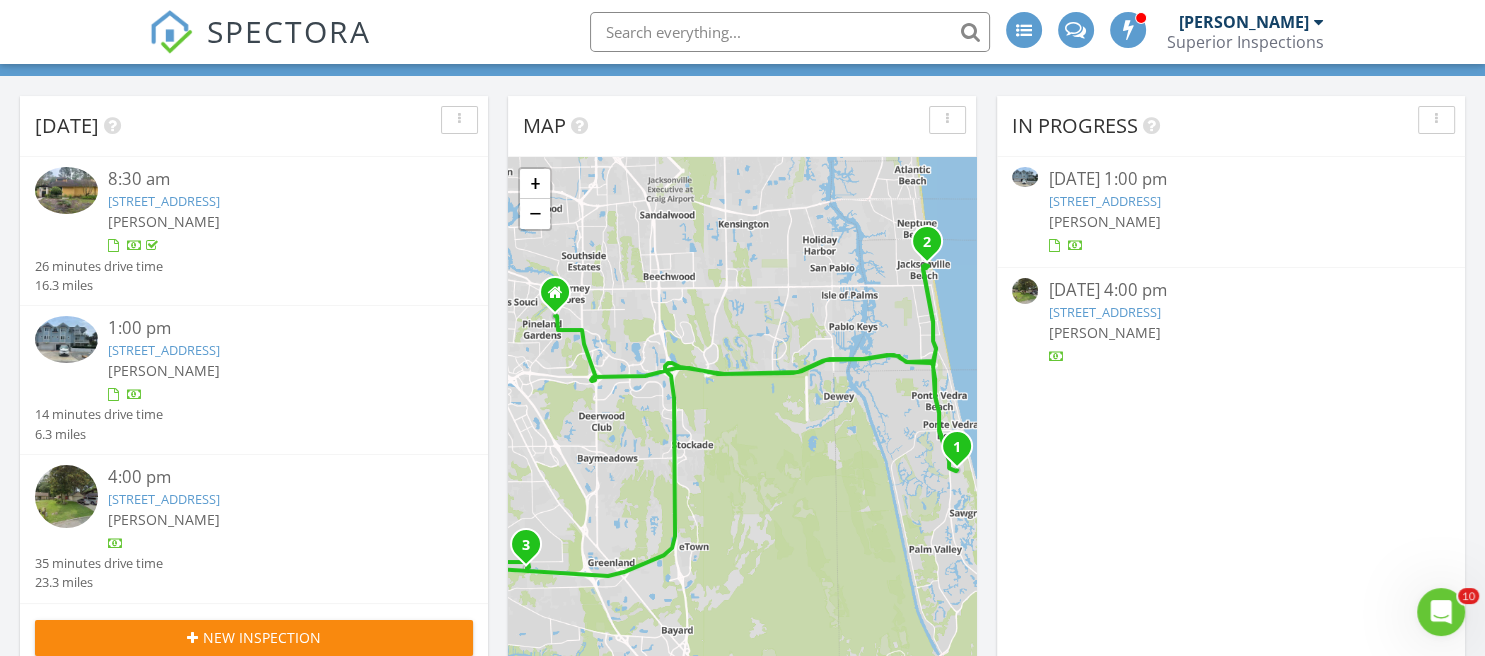 click on "108 8th Ave N B, Jacksonville Beach, FL 32250" at bounding box center [164, 350] 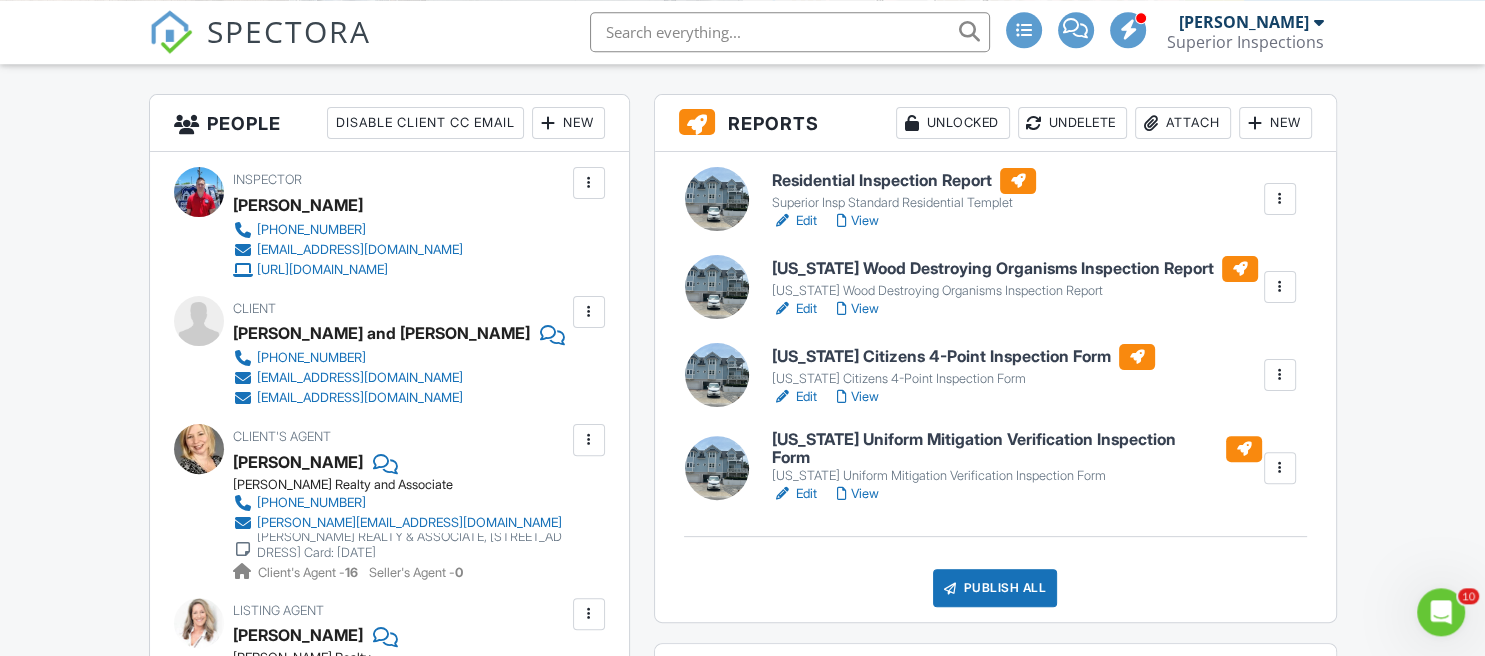 scroll, scrollTop: 528, scrollLeft: 0, axis: vertical 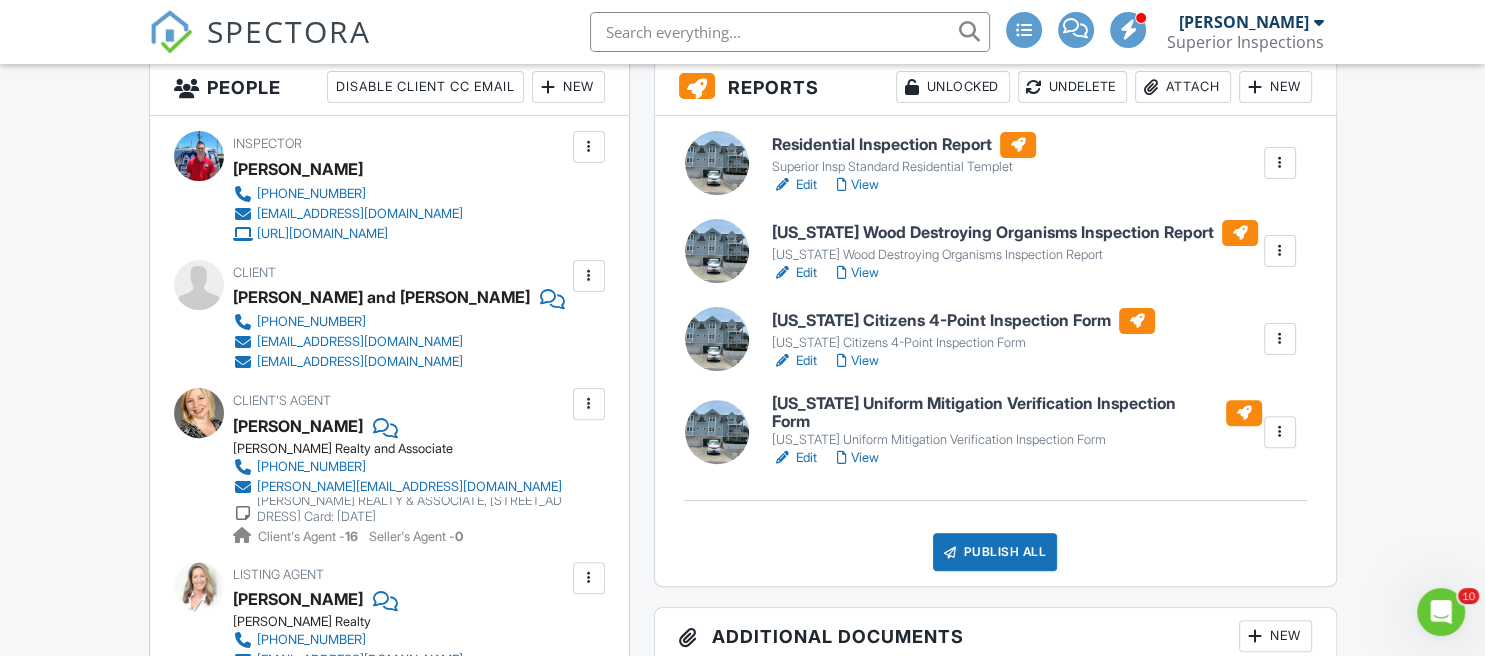 click on "View" at bounding box center [858, 185] 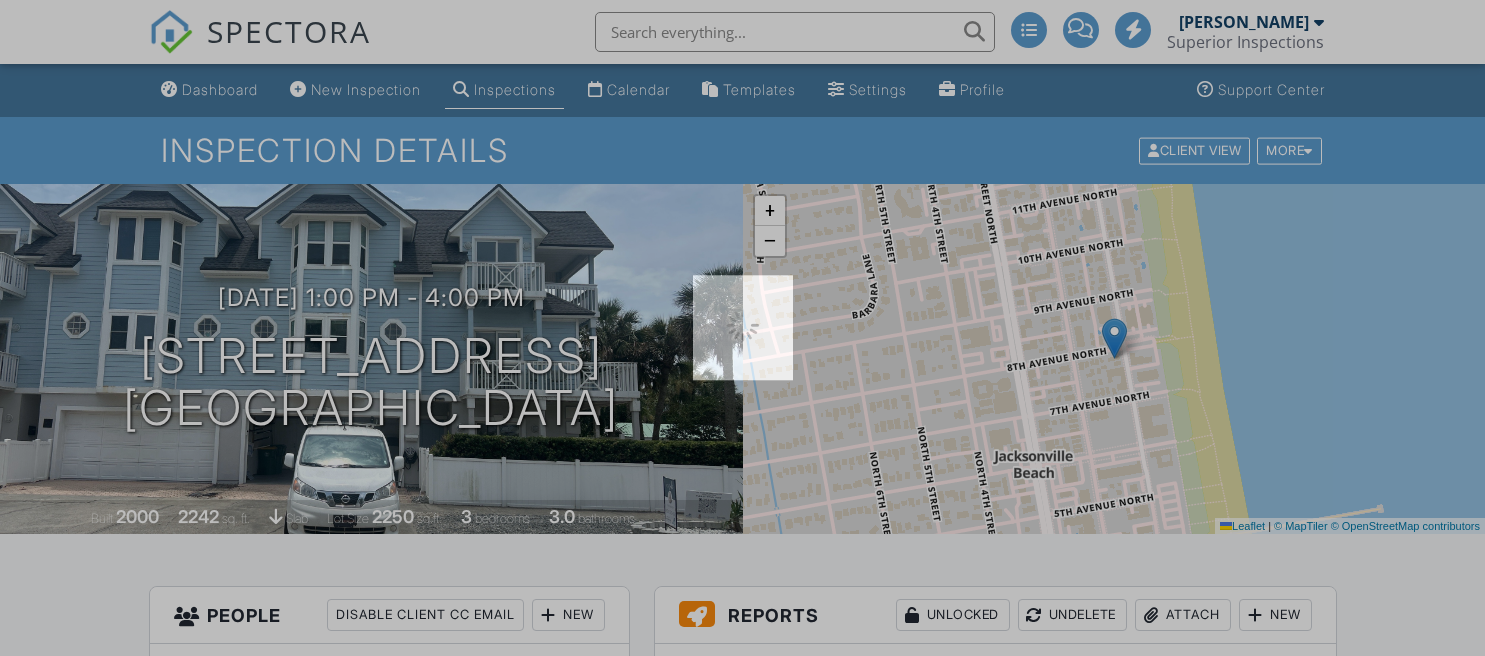 scroll, scrollTop: 422, scrollLeft: 0, axis: vertical 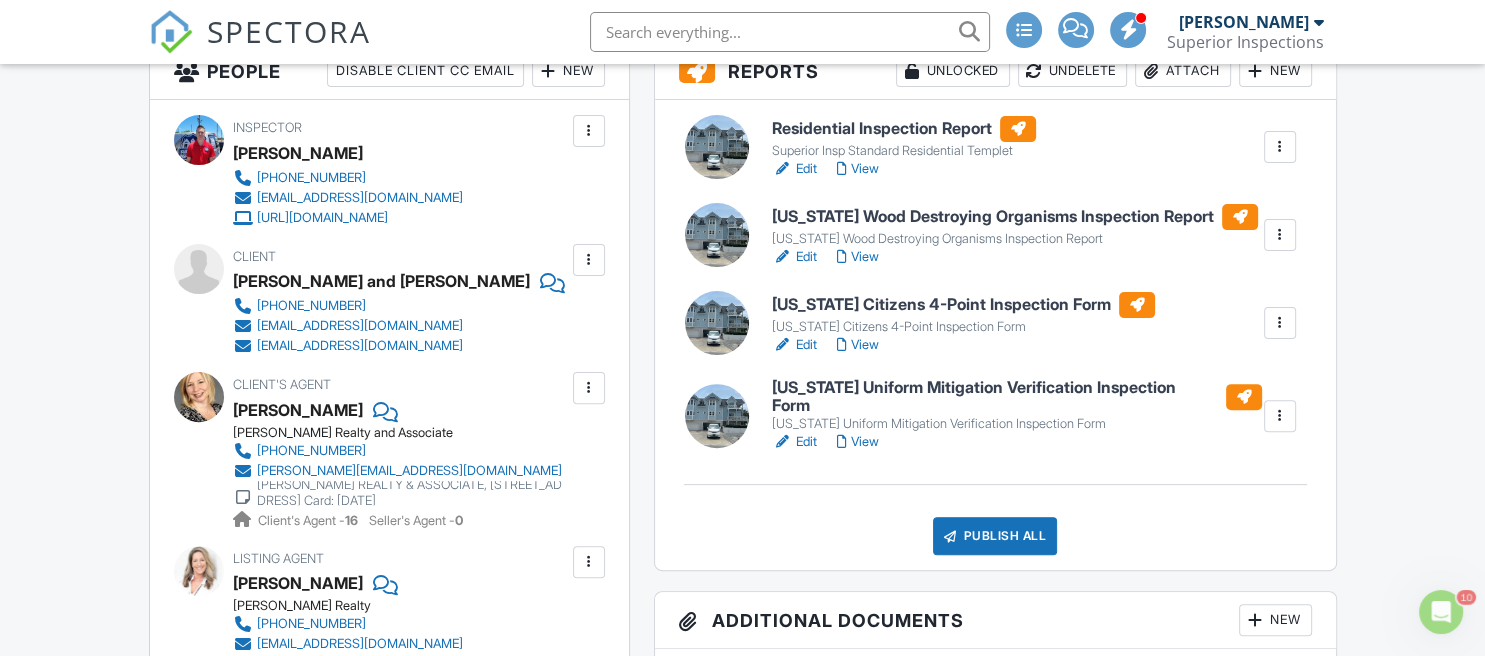 click on "View" at bounding box center [858, 442] 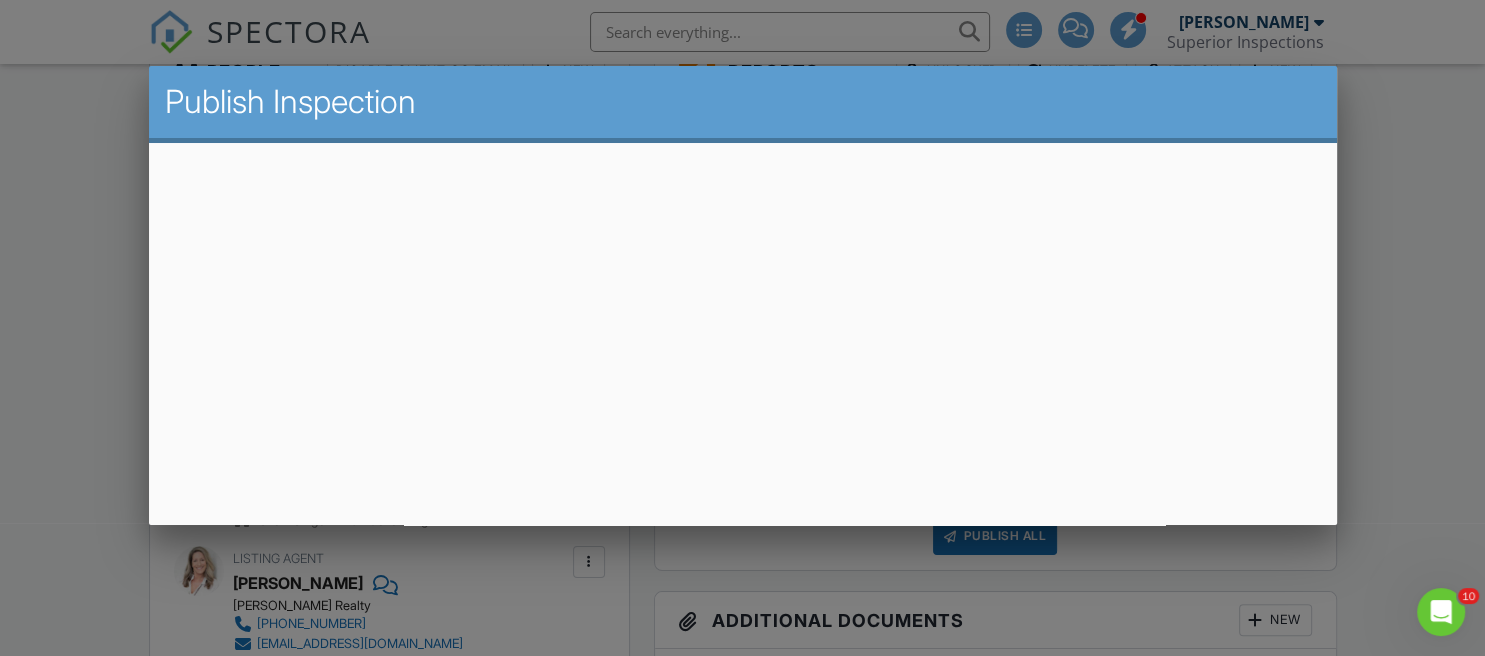 scroll, scrollTop: 0, scrollLeft: 0, axis: both 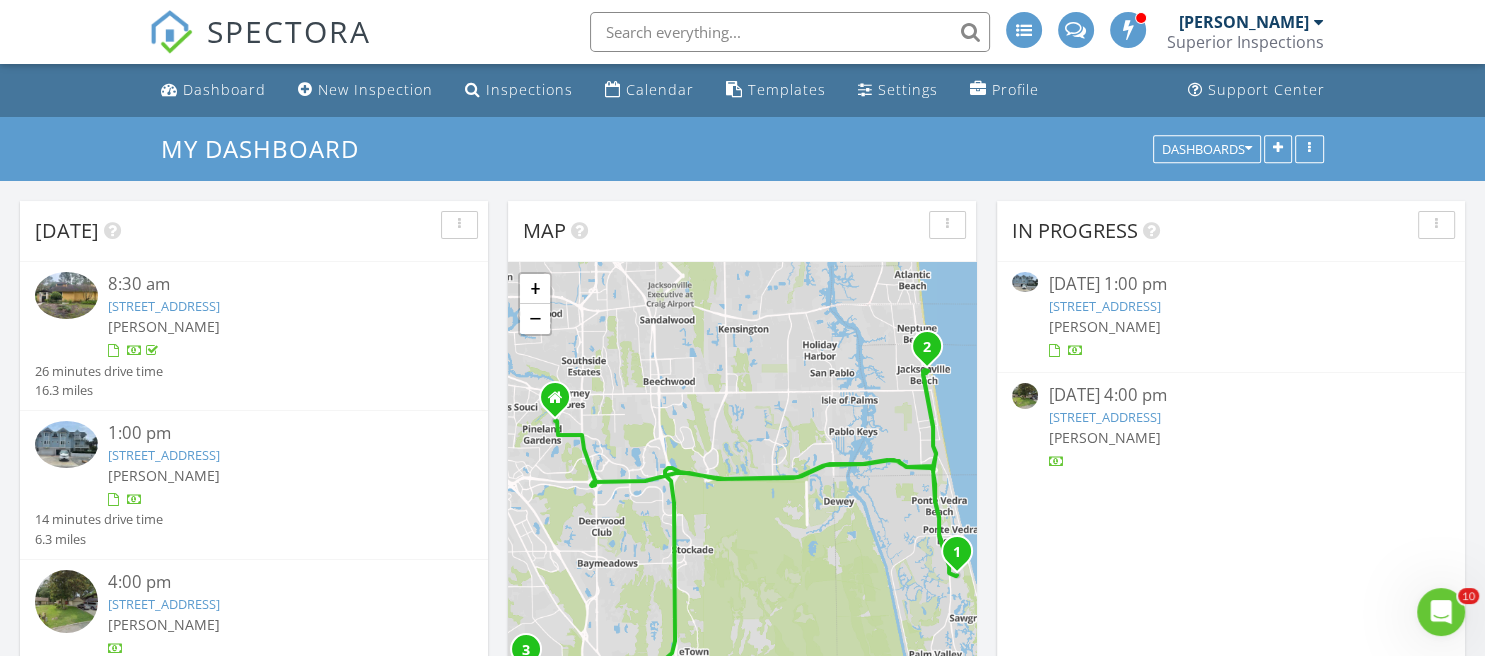 click on "108 8th Ave N B, Jacksonville Beach, FL 32250" at bounding box center [164, 455] 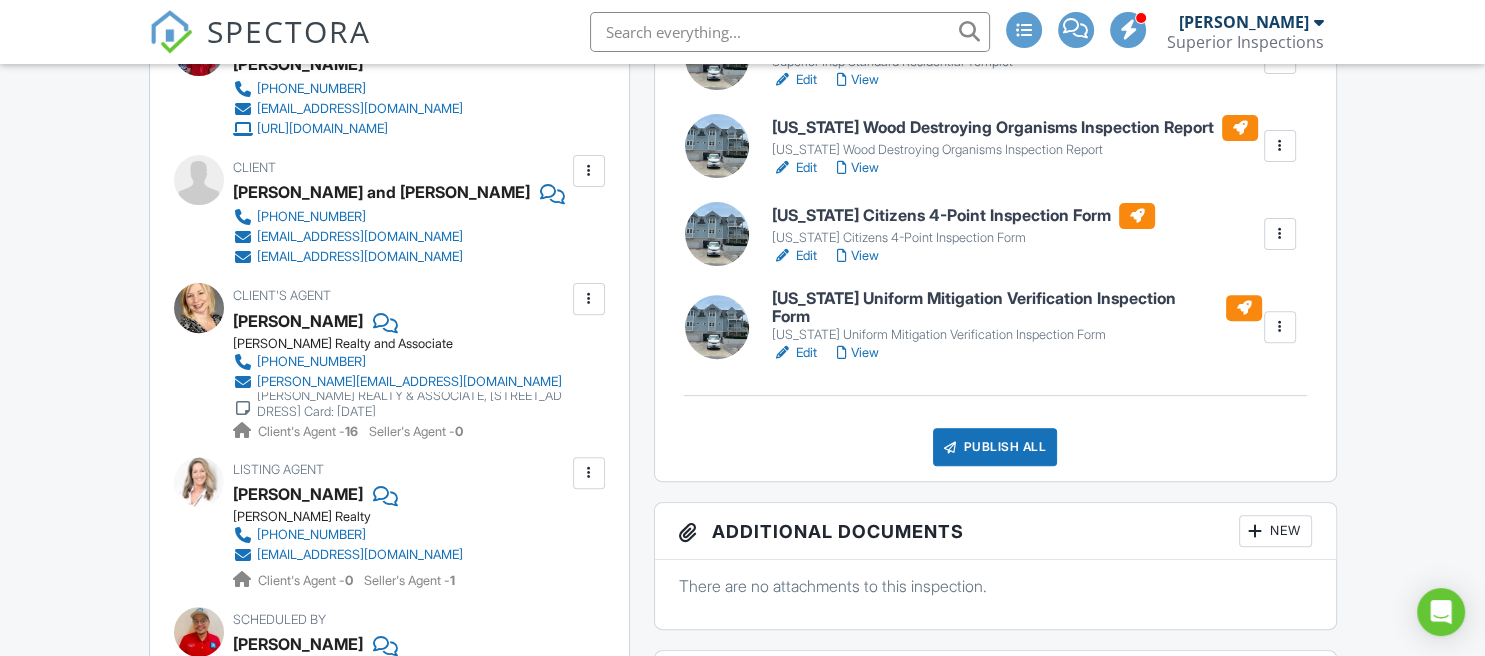 scroll, scrollTop: 634, scrollLeft: 0, axis: vertical 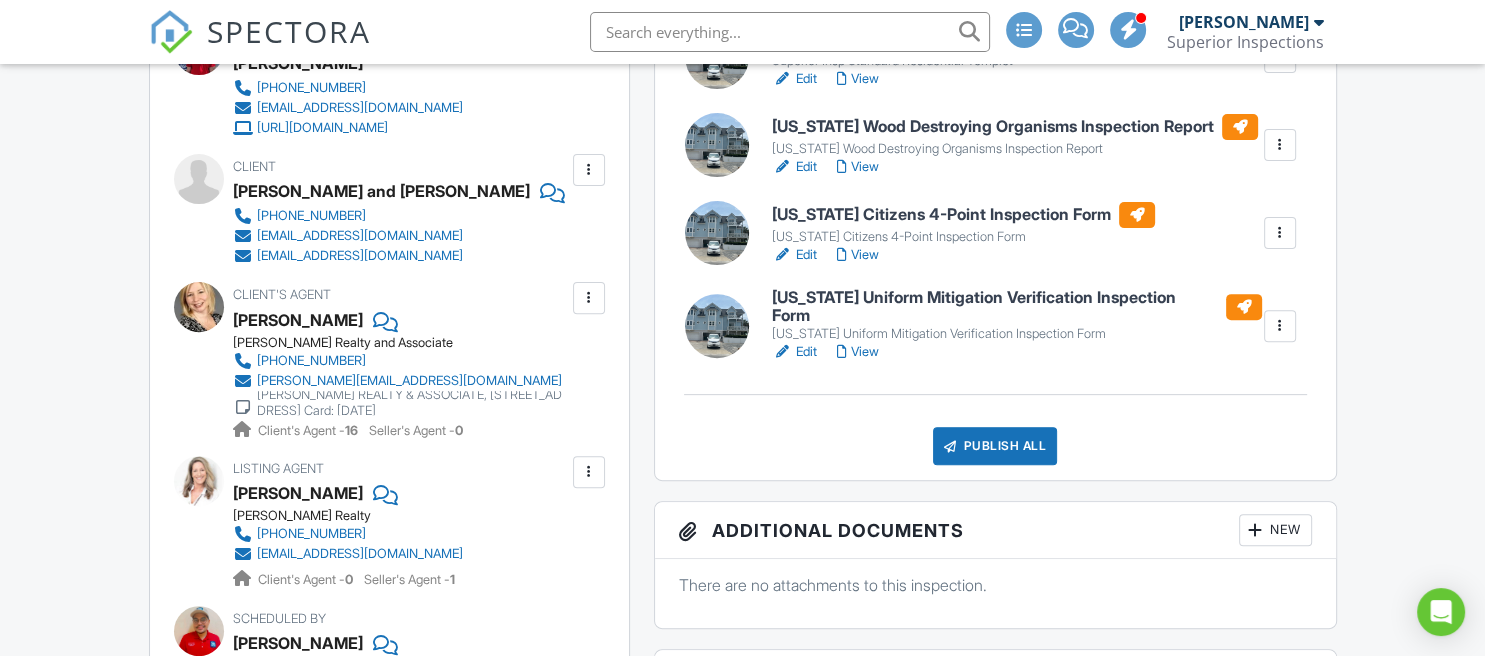 click on "Publish All" at bounding box center (995, 446) 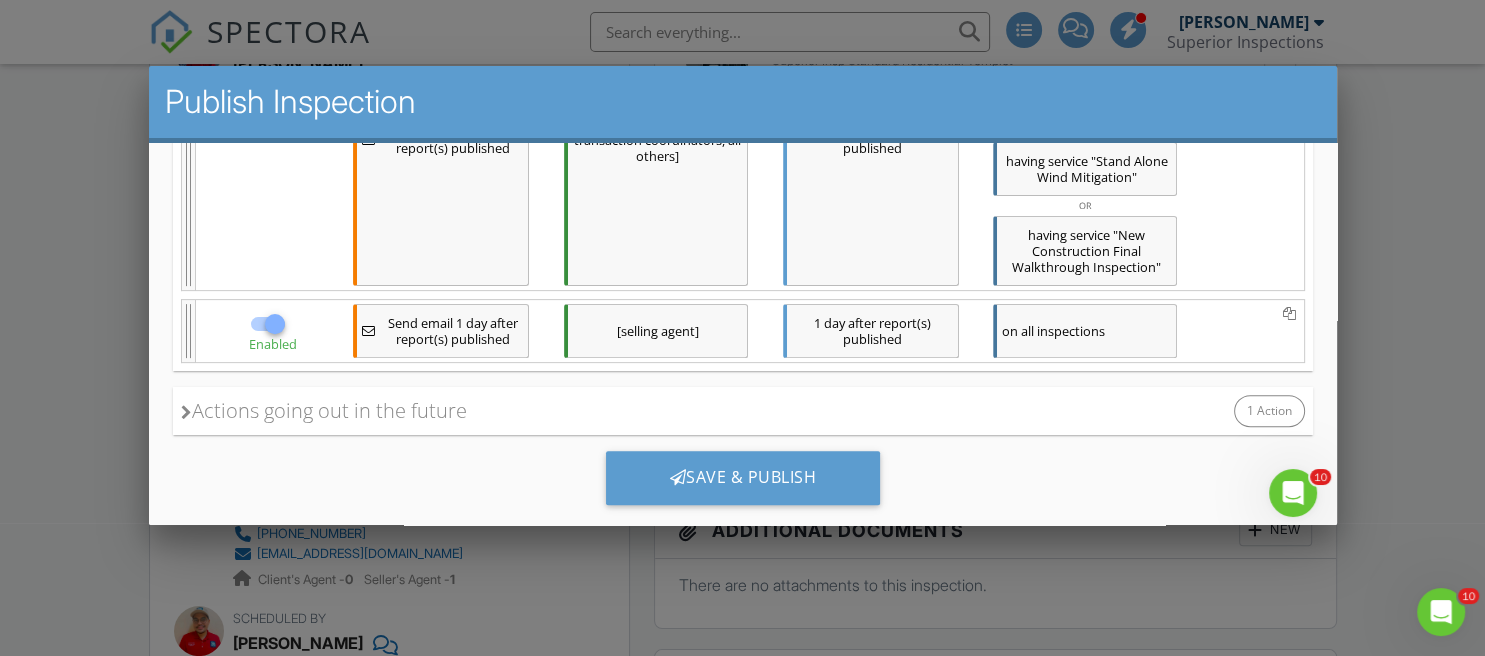 scroll, scrollTop: 756, scrollLeft: 0, axis: vertical 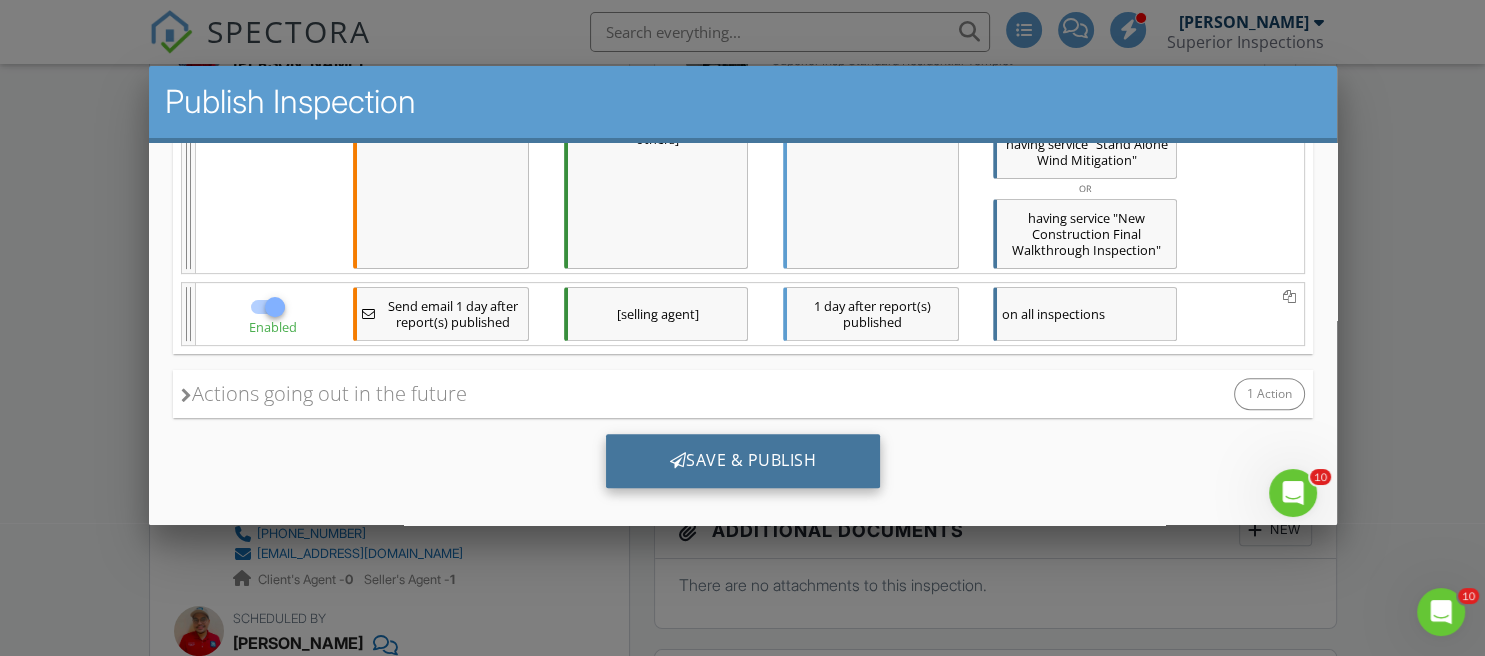 click on "Save & Publish" at bounding box center (742, 460) 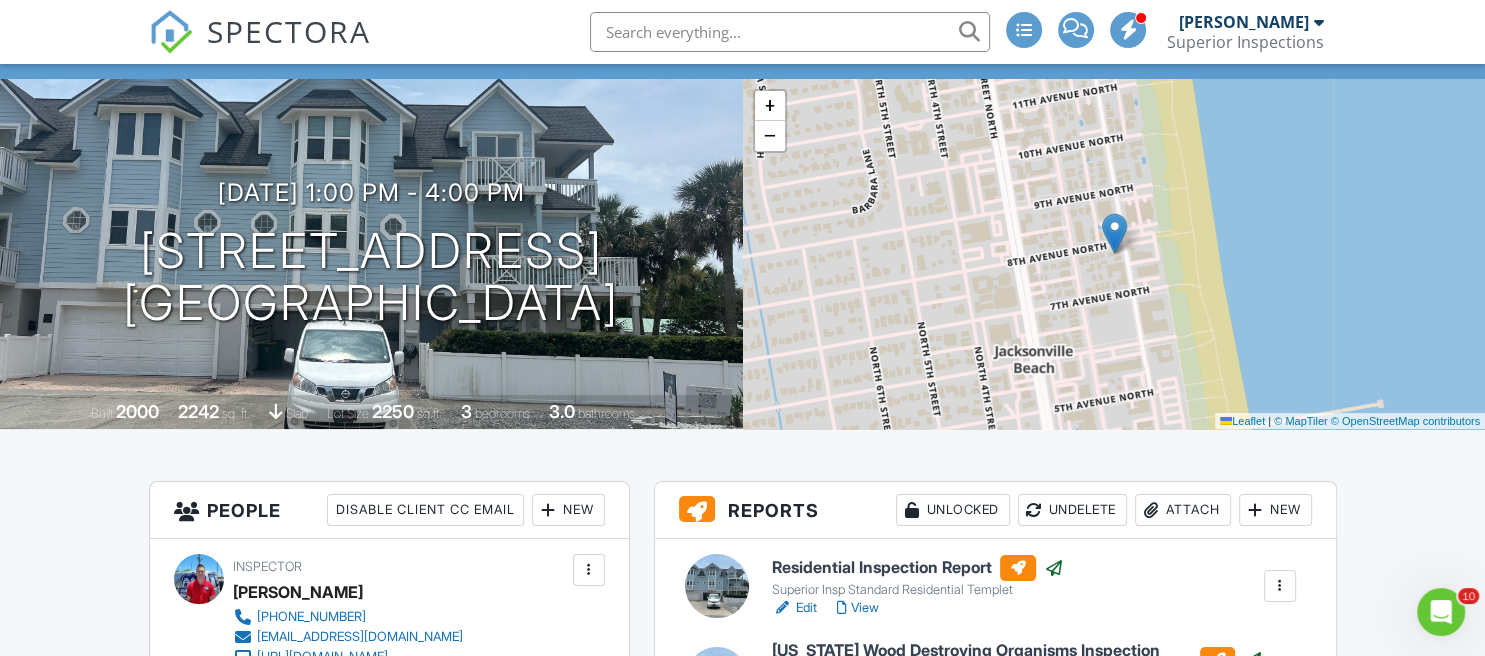 scroll, scrollTop: 0, scrollLeft: 0, axis: both 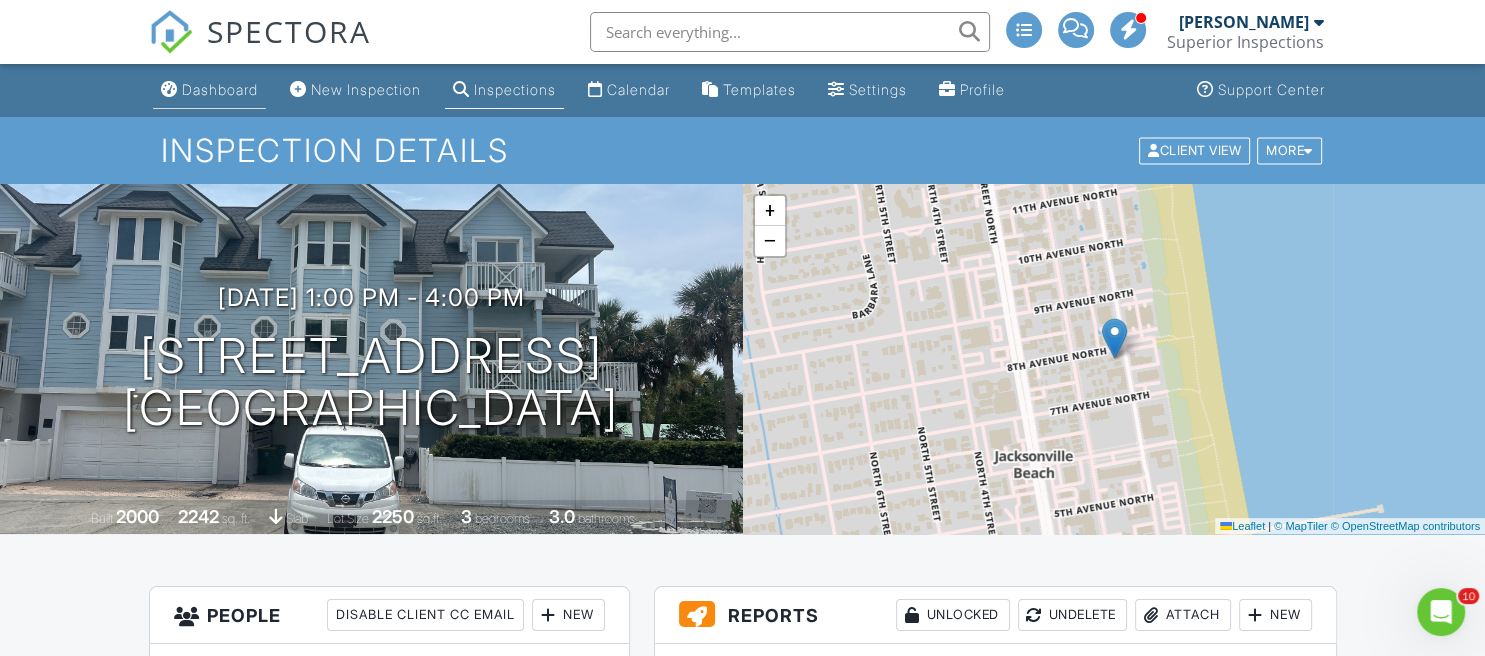 click on "Dashboard" at bounding box center (209, 90) 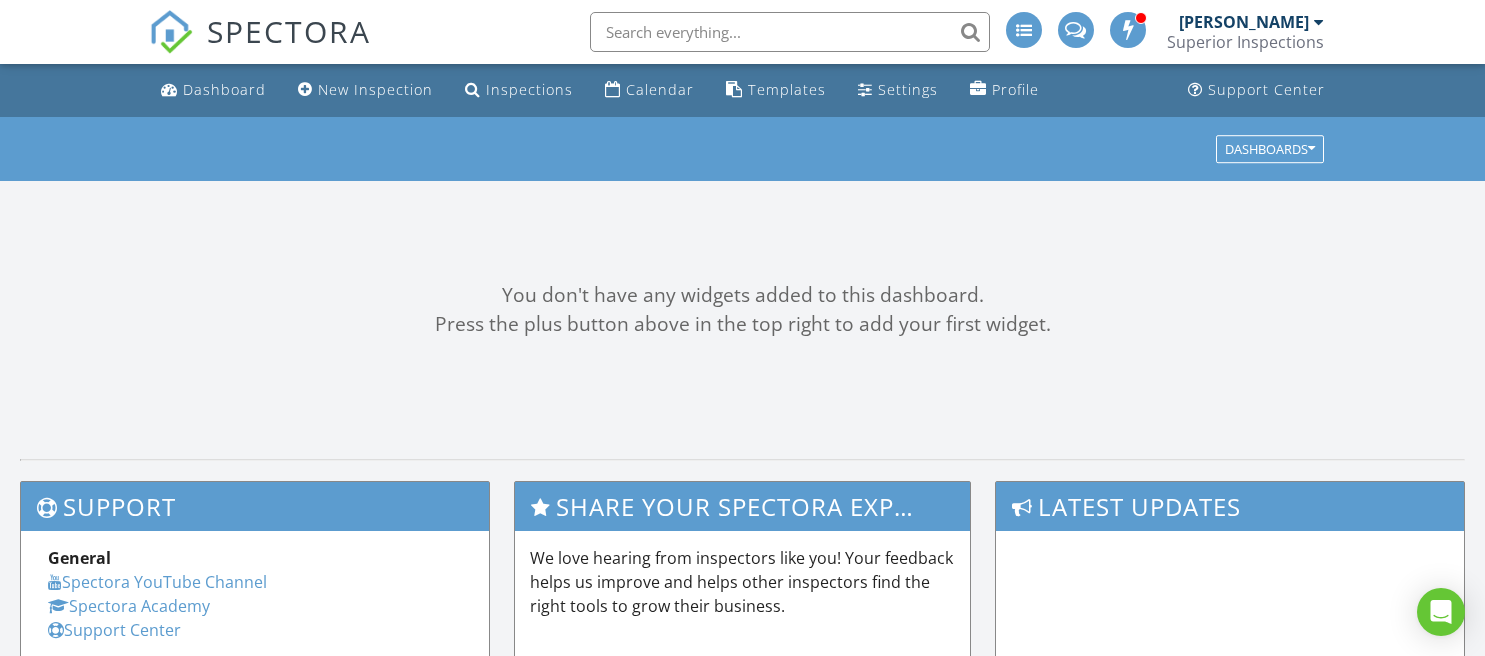 scroll, scrollTop: 0, scrollLeft: 0, axis: both 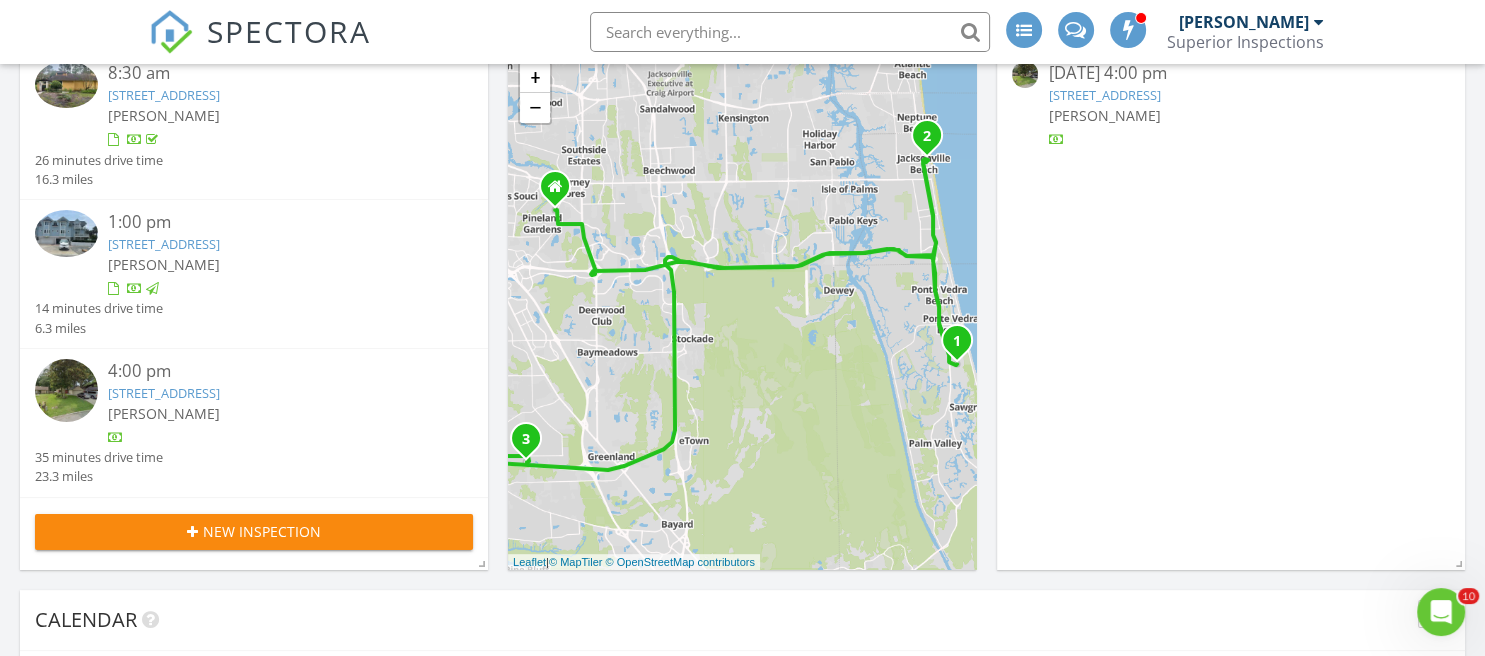 click on "11224 Southbury Pl , Jacksonville, FL 32257" at bounding box center (164, 393) 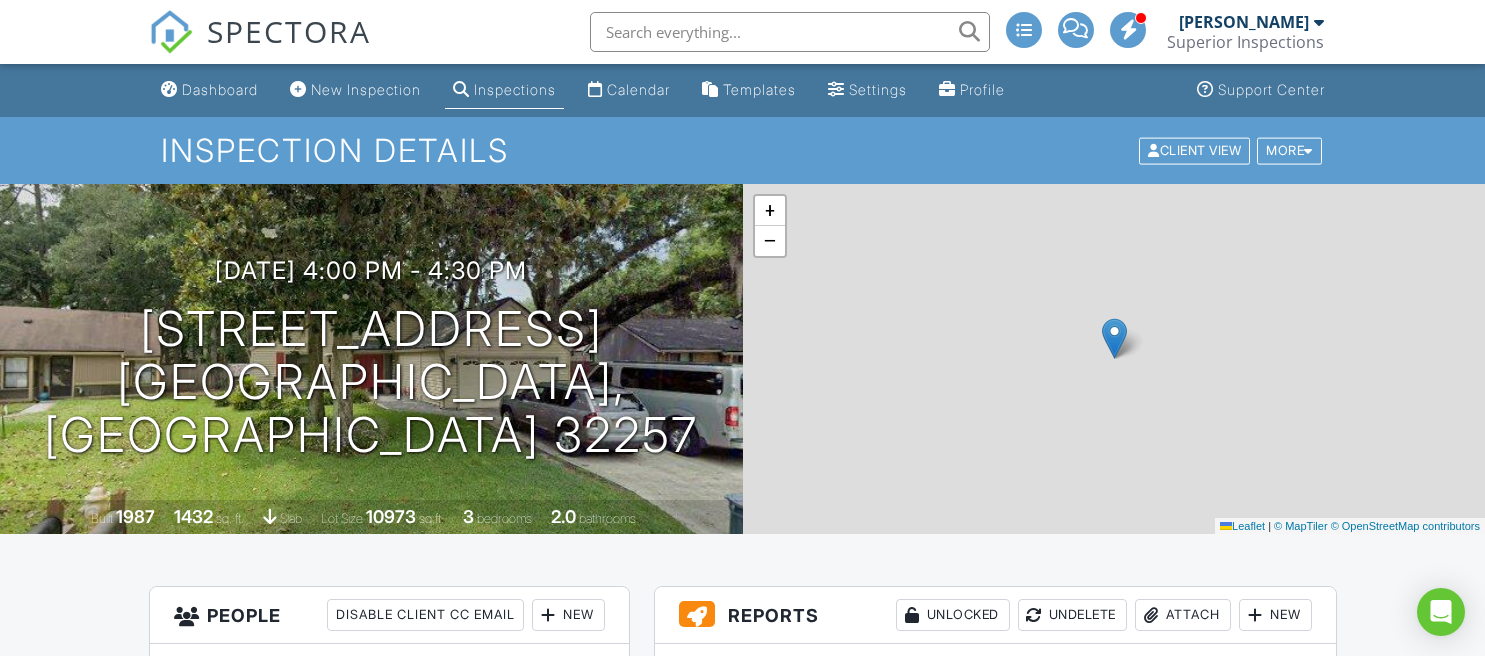 scroll, scrollTop: 422, scrollLeft: 0, axis: vertical 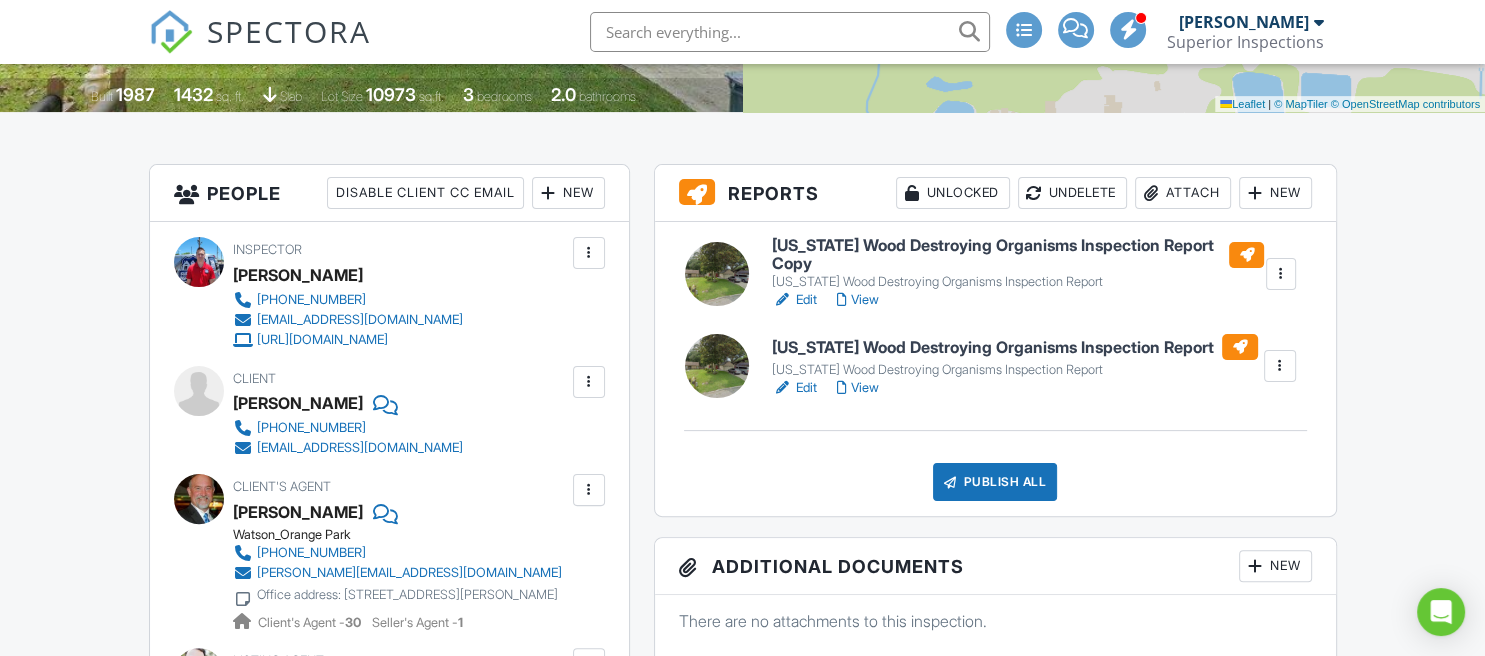 click on "View" at bounding box center (858, 388) 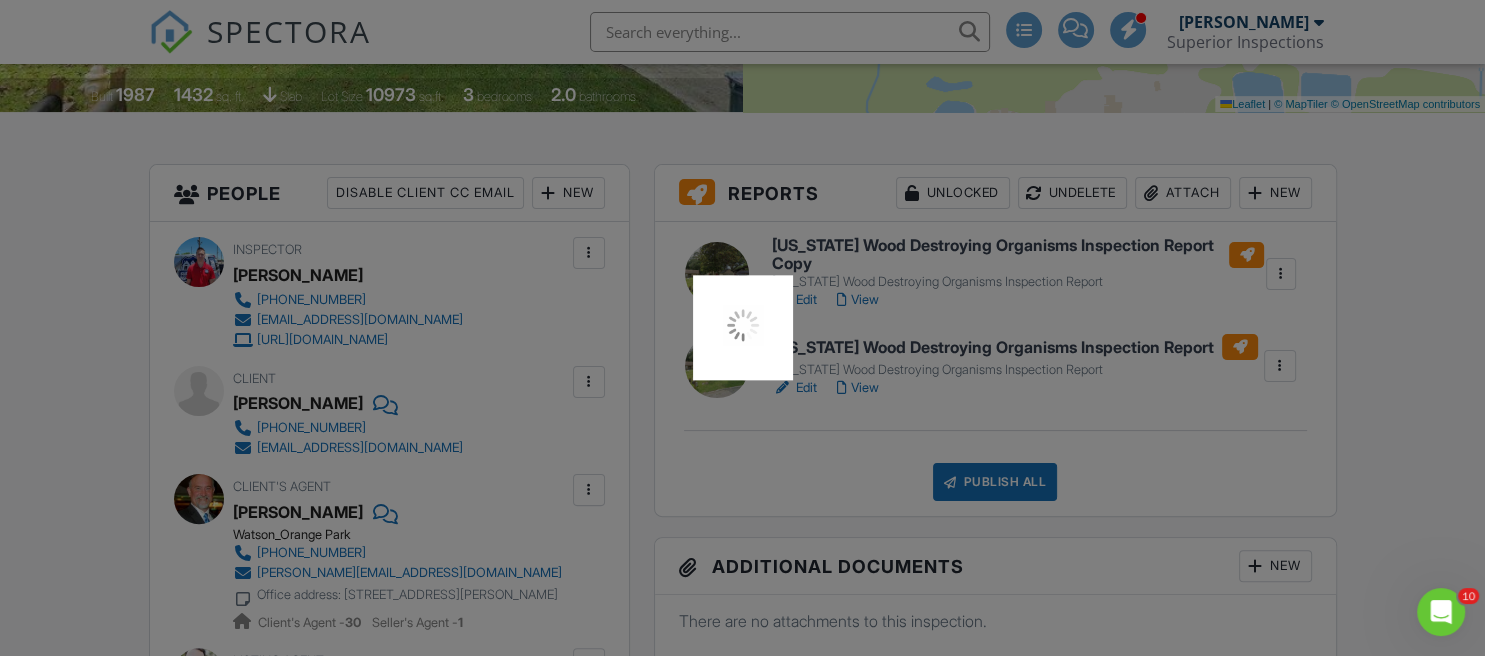 scroll, scrollTop: 0, scrollLeft: 0, axis: both 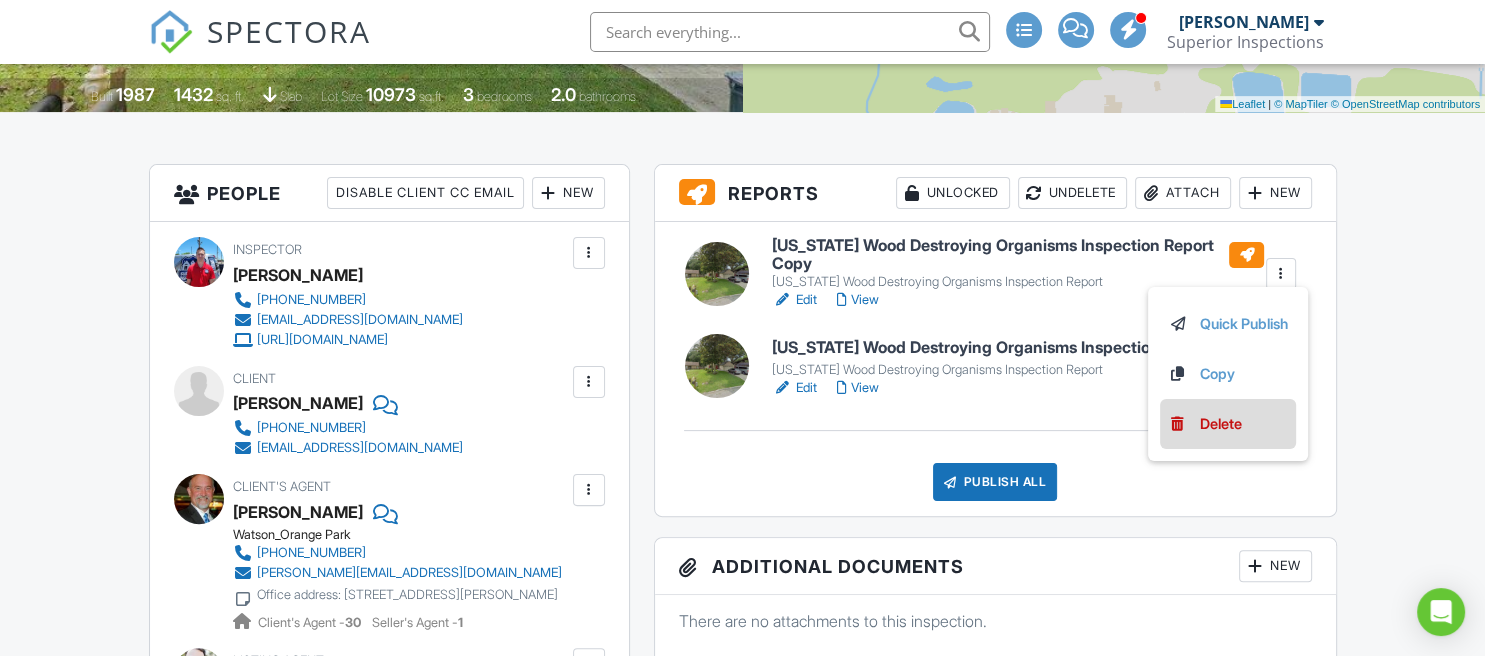 click on "Delete" at bounding box center (1221, 424) 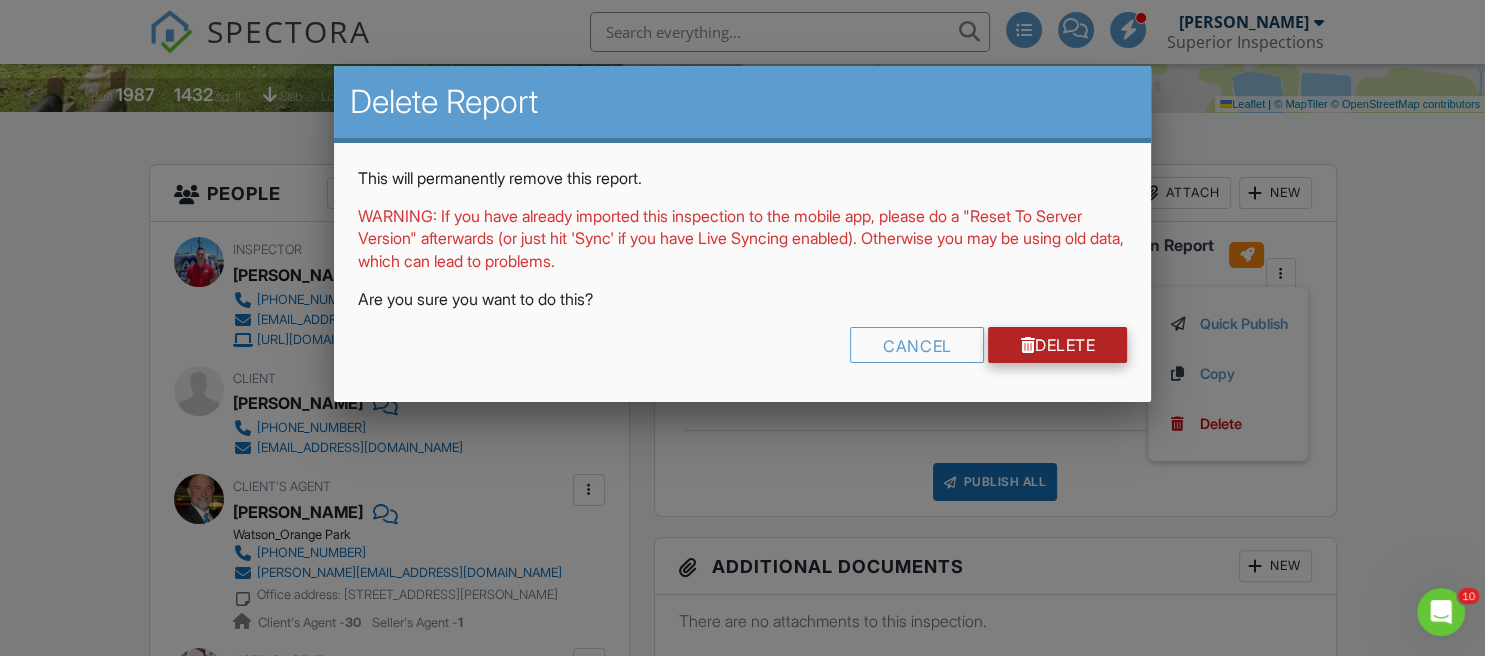 scroll, scrollTop: 0, scrollLeft: 0, axis: both 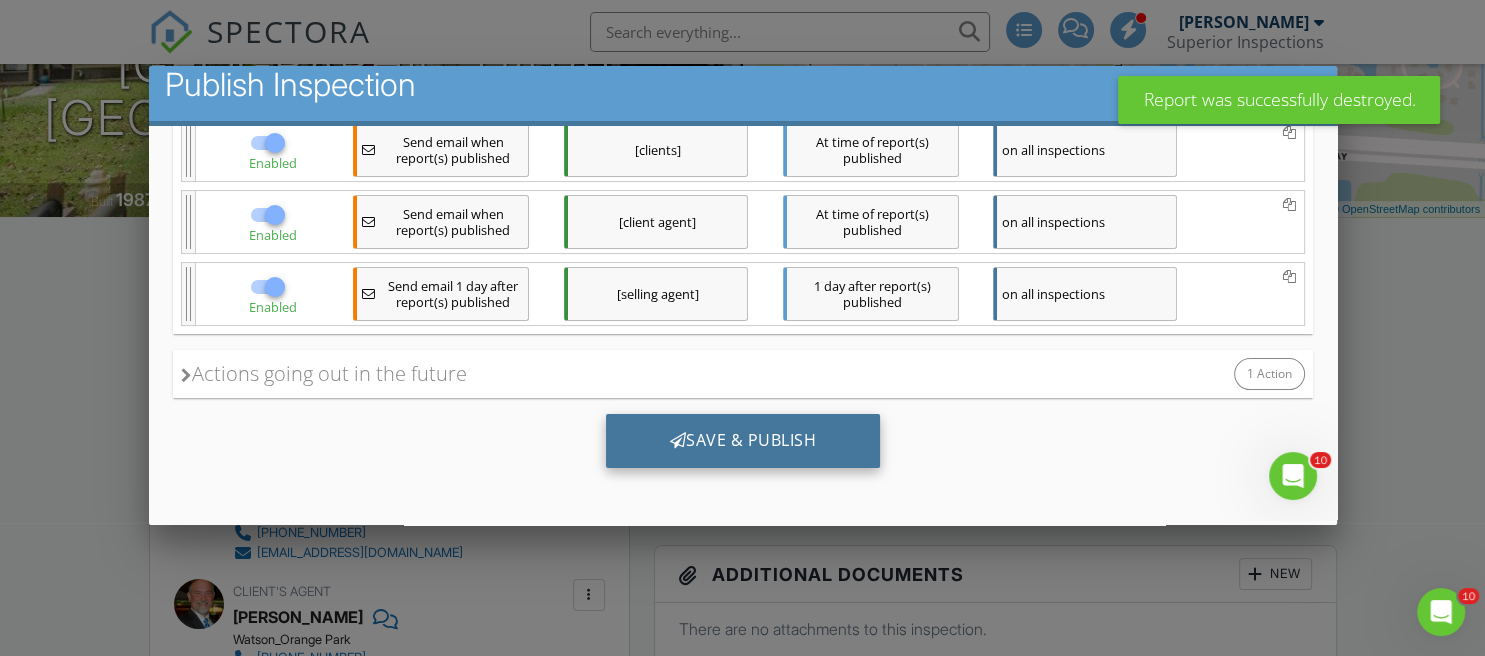 click on "Save & Publish" at bounding box center (742, 440) 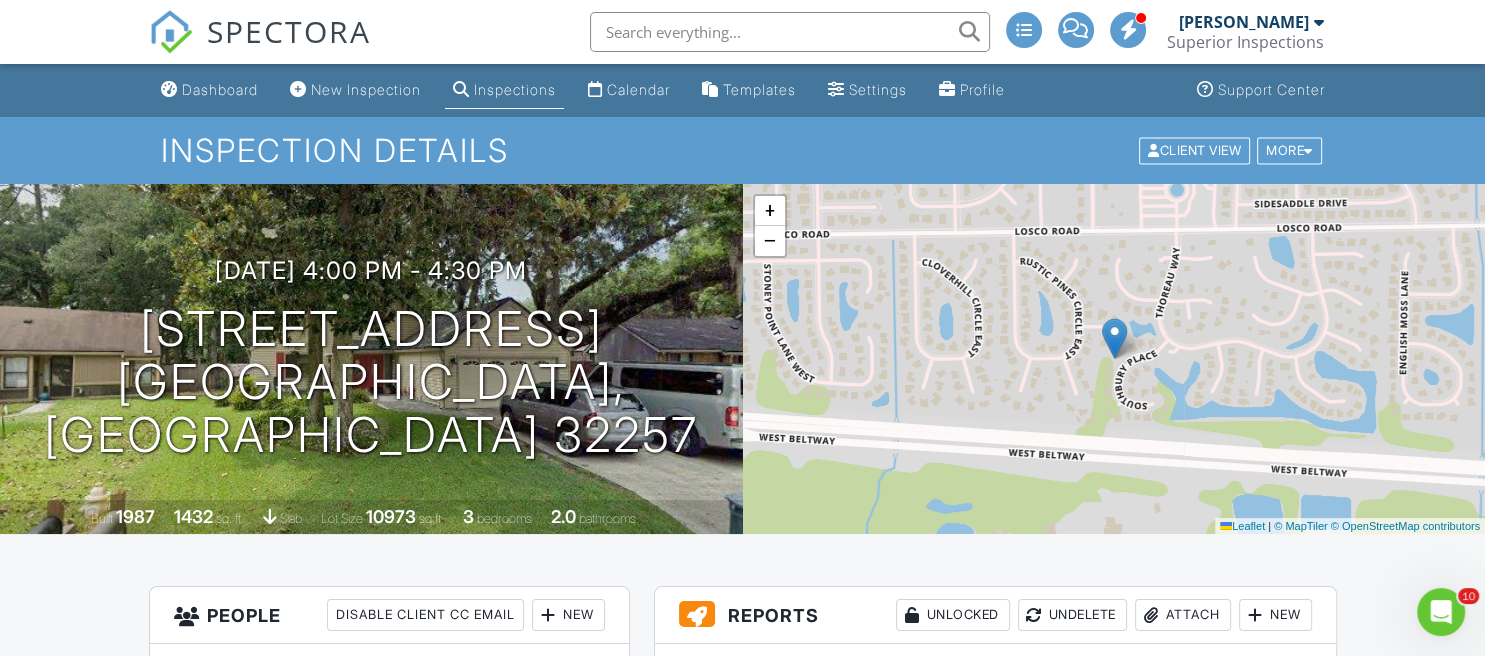 scroll, scrollTop: 0, scrollLeft: 0, axis: both 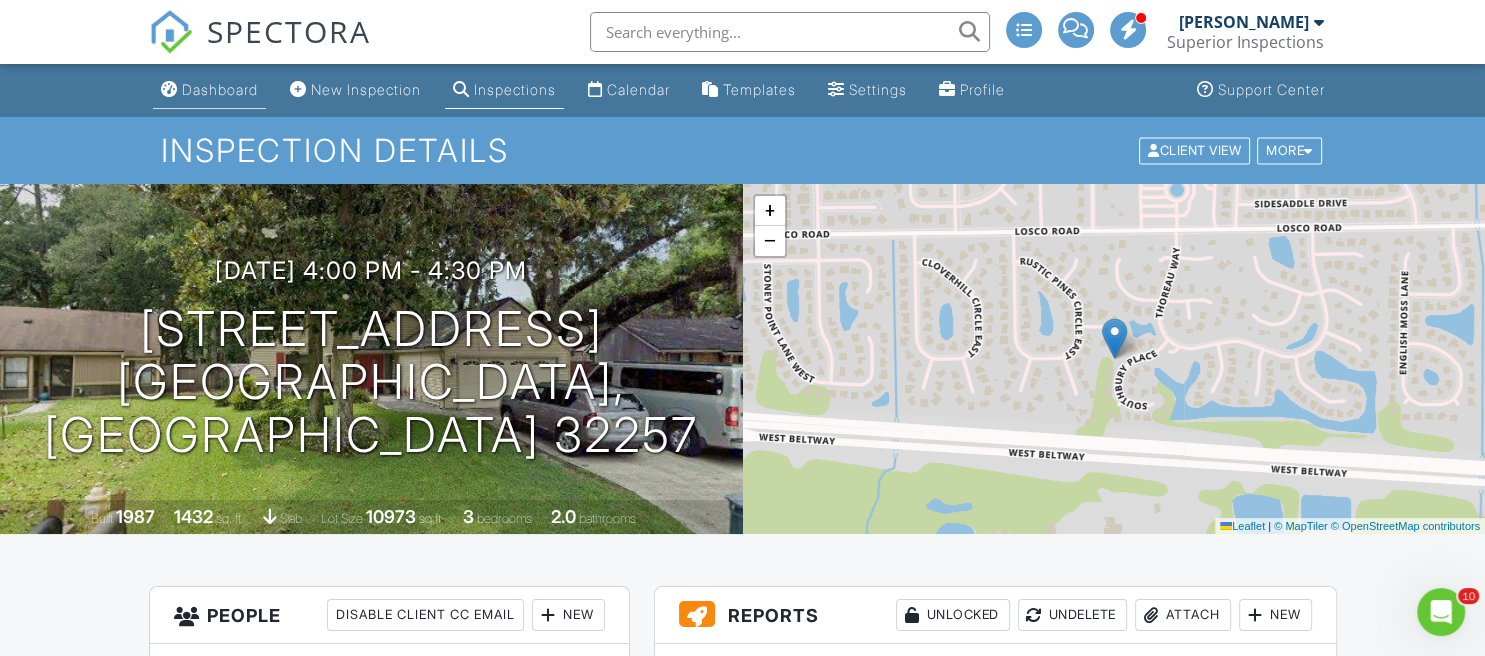 click on "Dashboard" at bounding box center [220, 89] 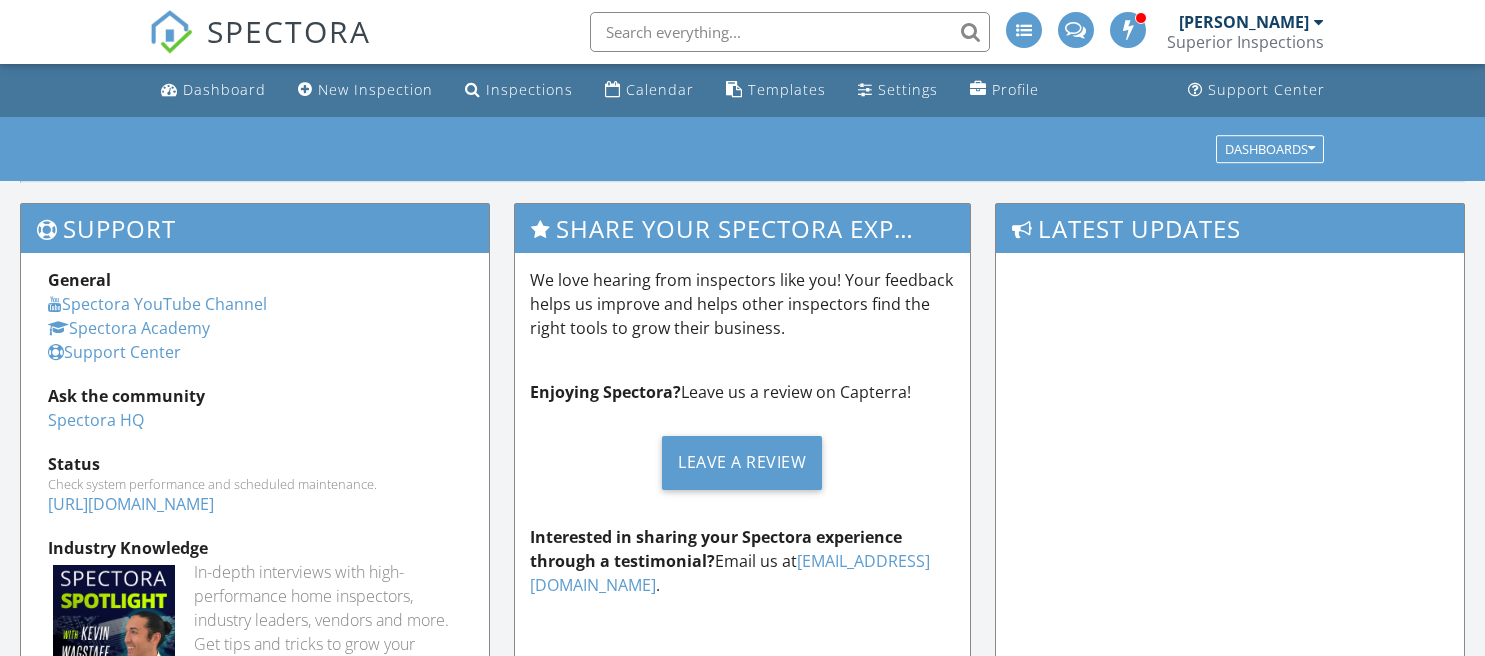 scroll, scrollTop: 0, scrollLeft: 0, axis: both 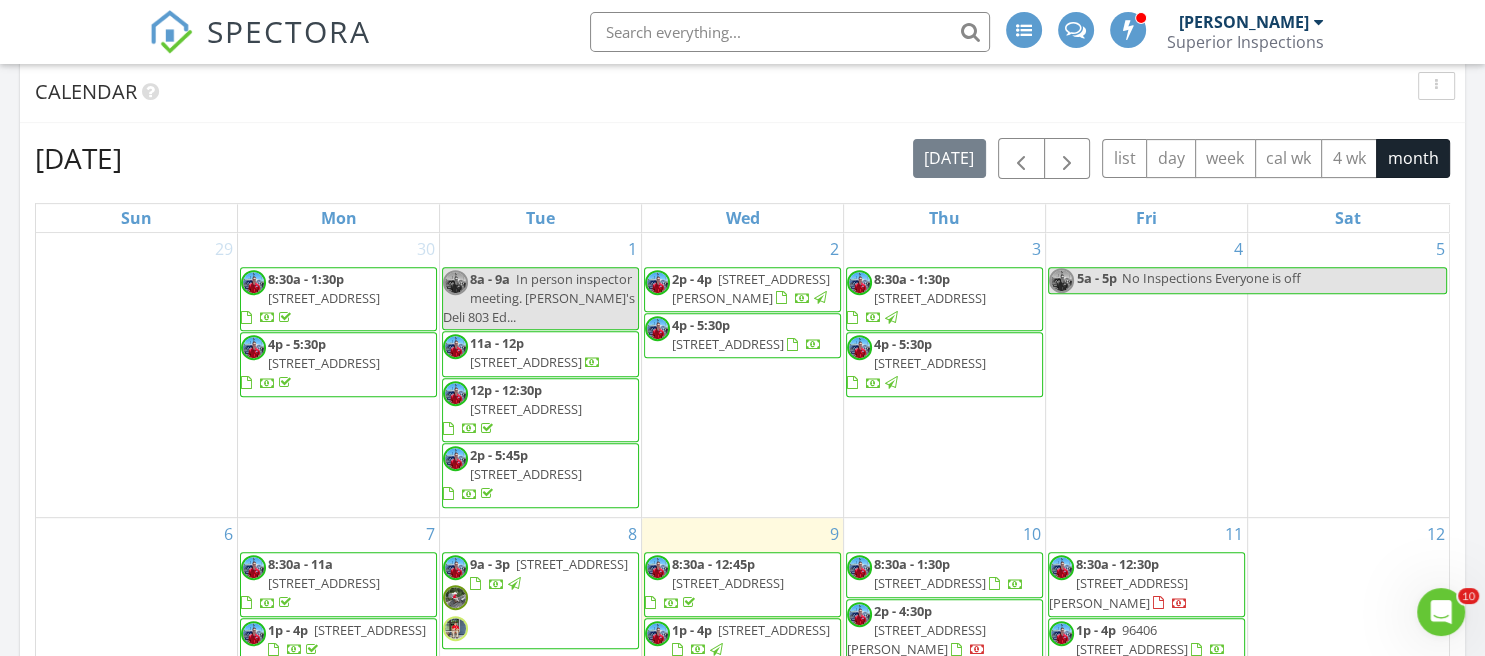 click on "Calendar" at bounding box center [727, 92] 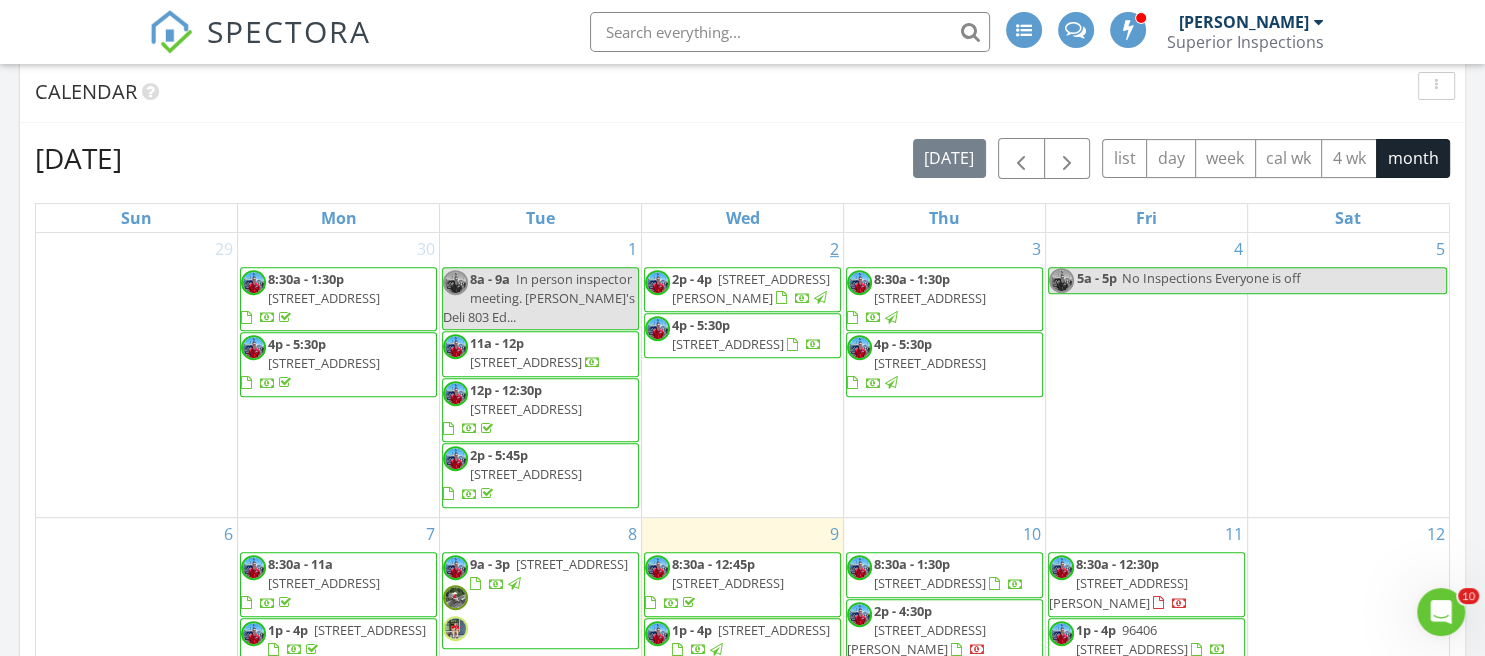 scroll, scrollTop: 844, scrollLeft: 0, axis: vertical 